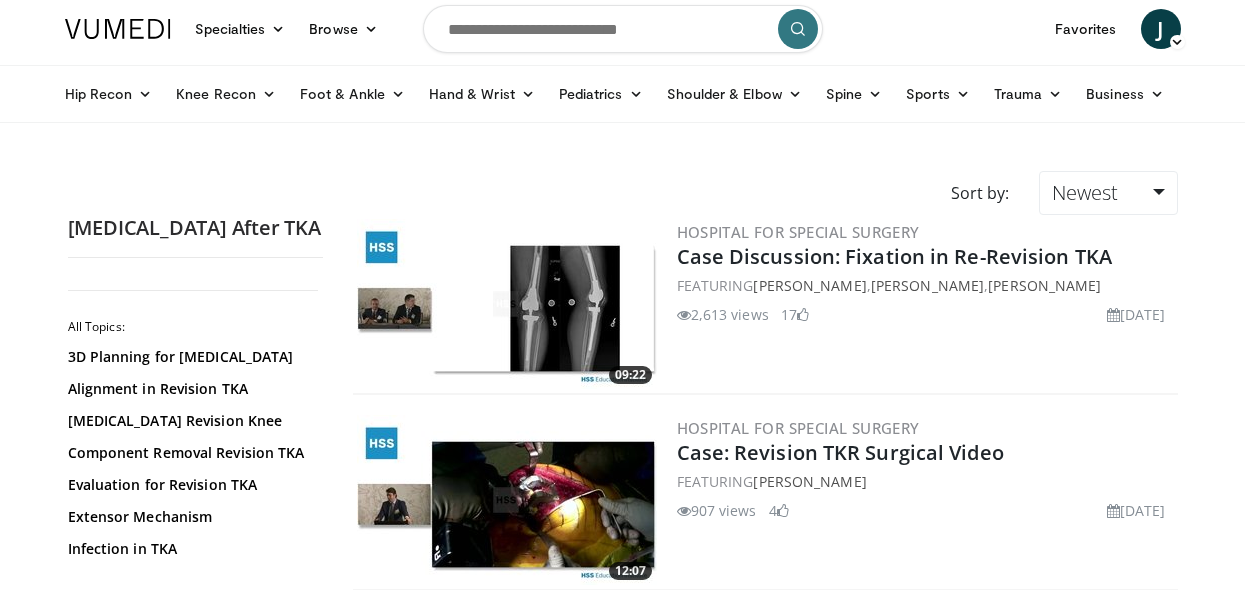 scroll, scrollTop: 0, scrollLeft: 0, axis: both 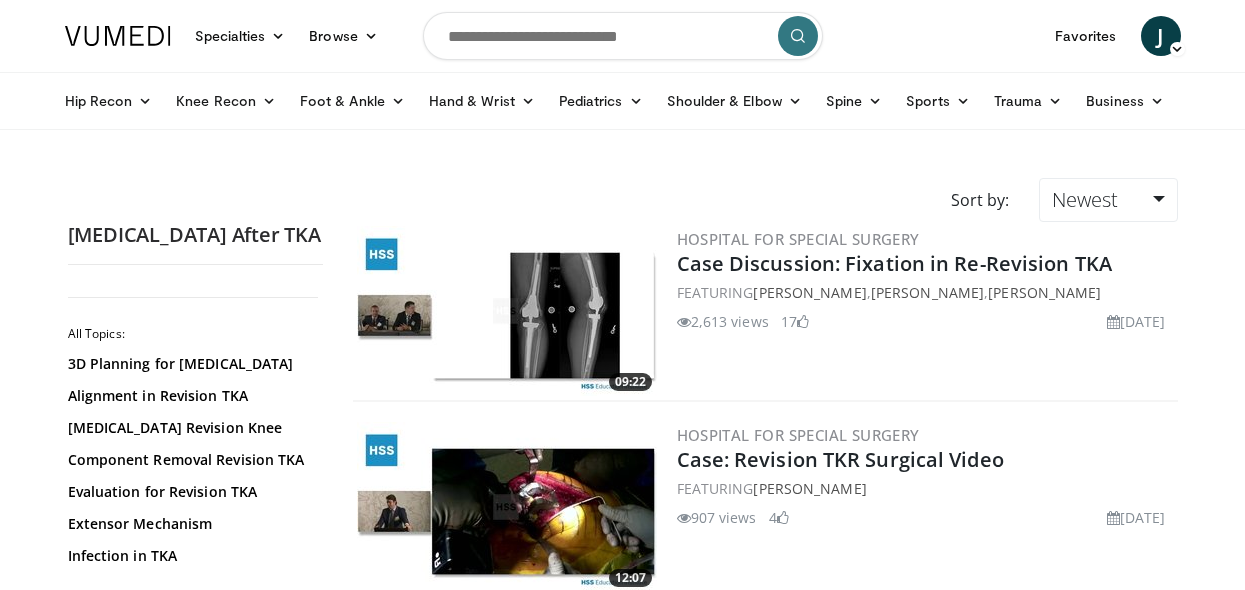 click at bounding box center [623, 36] 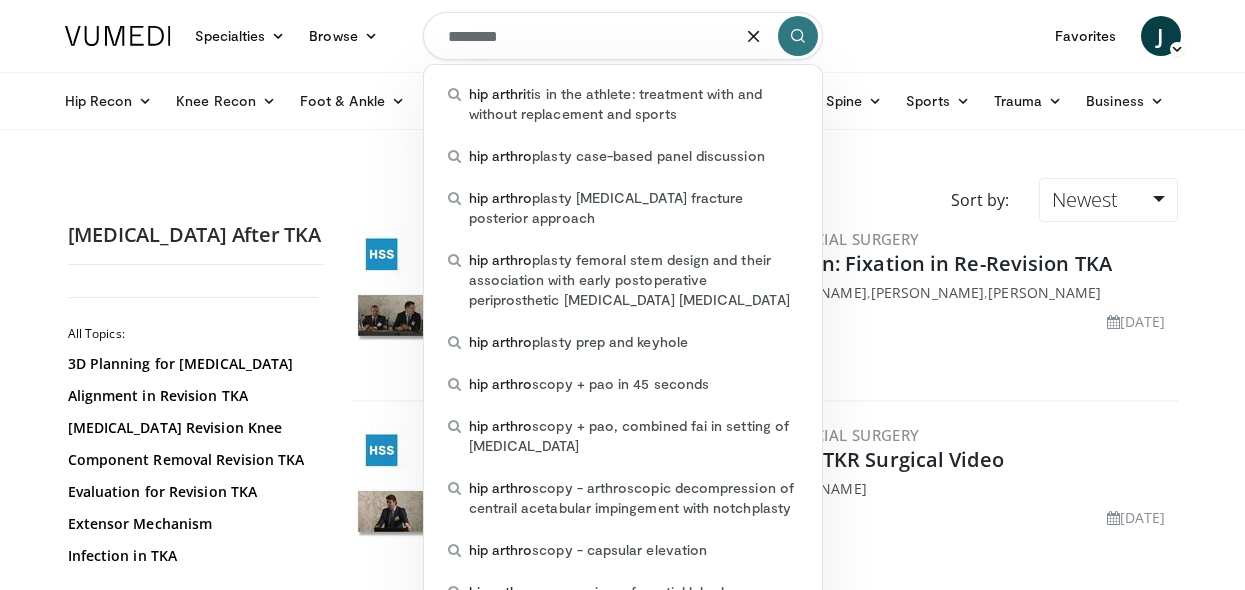 type on "********" 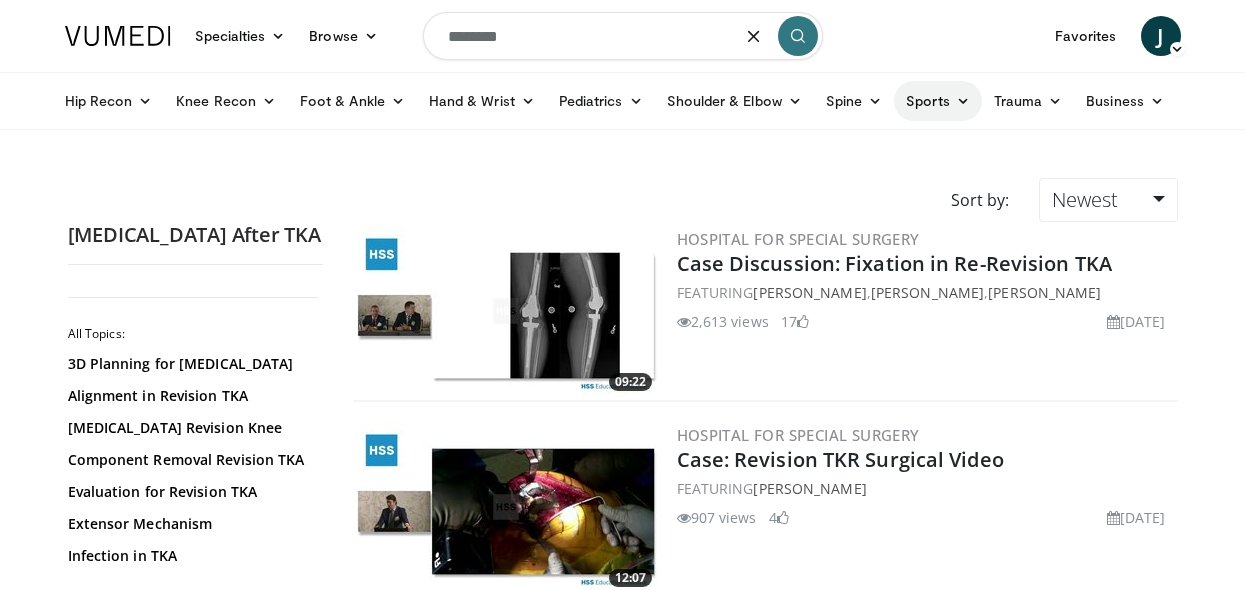click on "Sports" at bounding box center (938, 101) 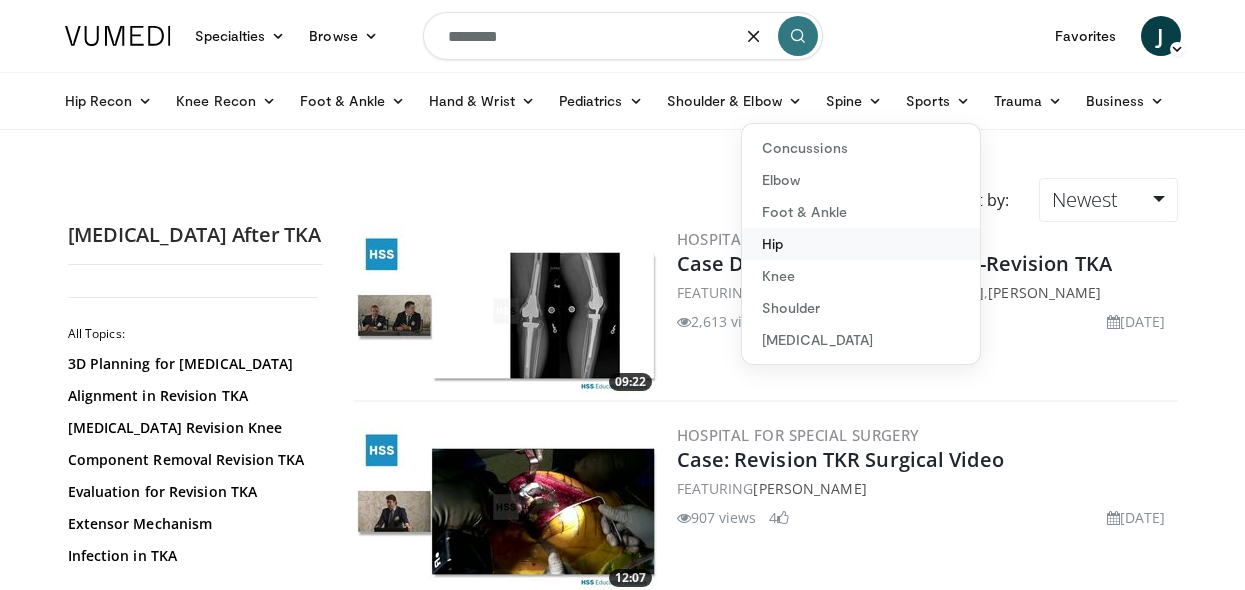 click on "Hip" at bounding box center (861, 244) 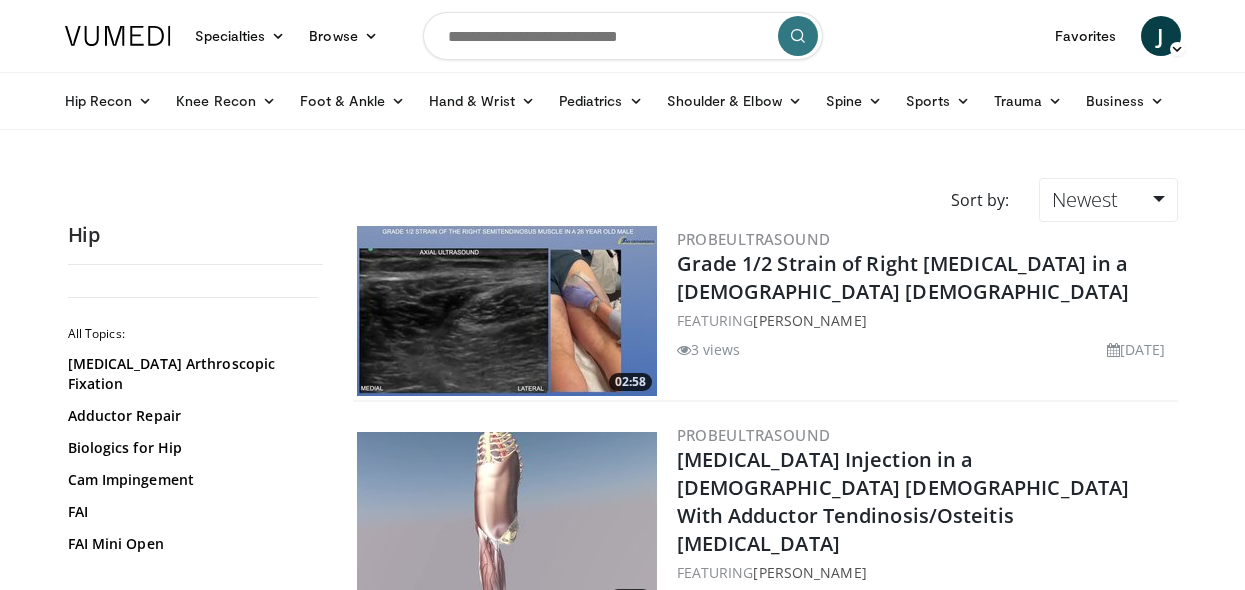 scroll, scrollTop: 0, scrollLeft: 0, axis: both 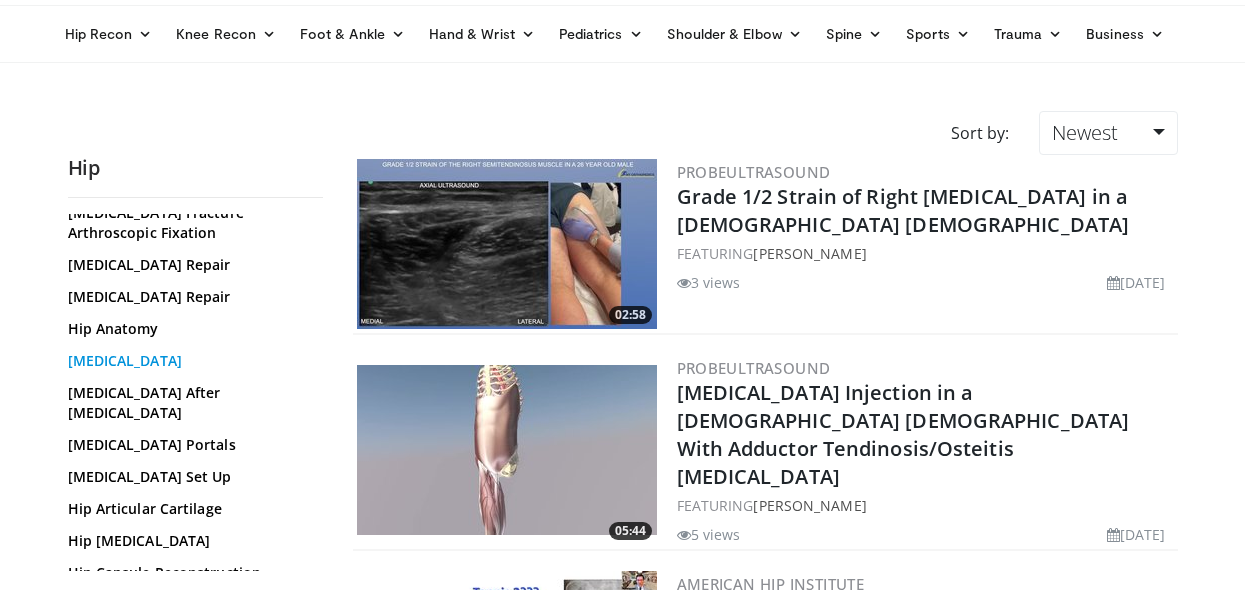 click on "Hip Arthroscopy" at bounding box center [190, 361] 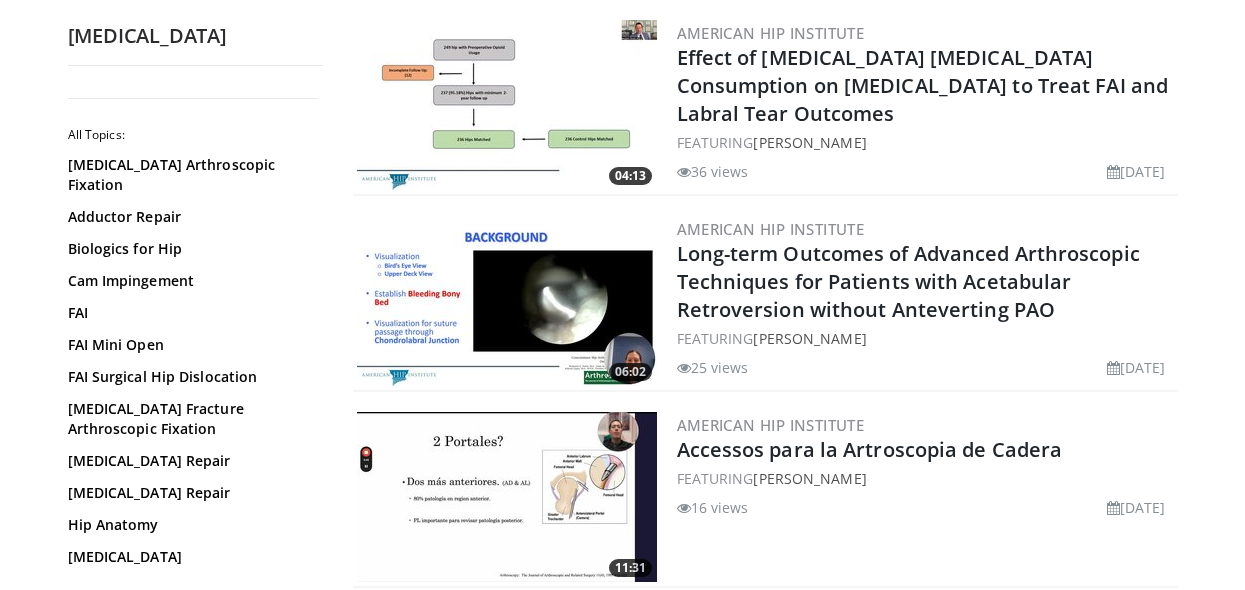 scroll, scrollTop: 3741, scrollLeft: 0, axis: vertical 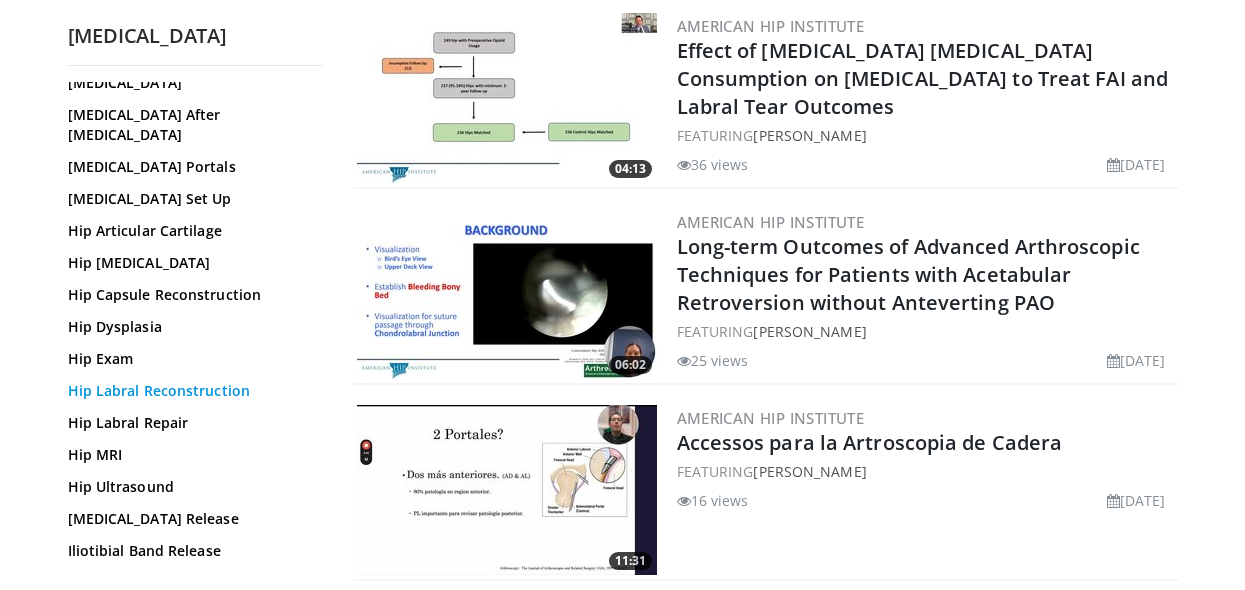 click on "Hip Labral Reconstruction" at bounding box center (190, 391) 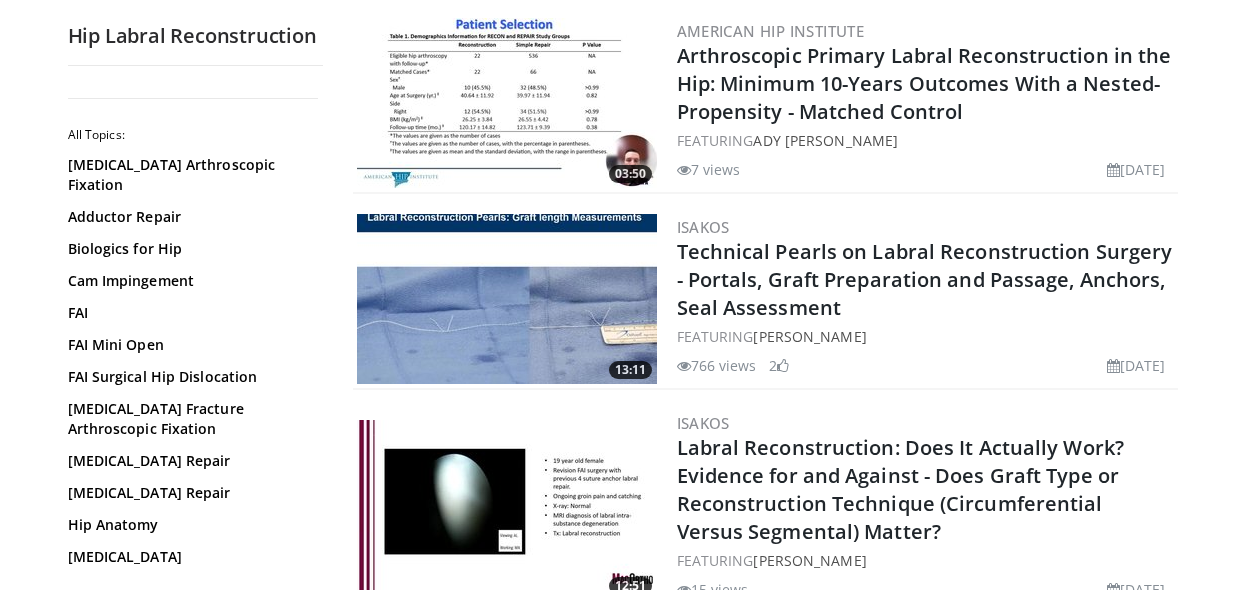 scroll, scrollTop: 2193, scrollLeft: 0, axis: vertical 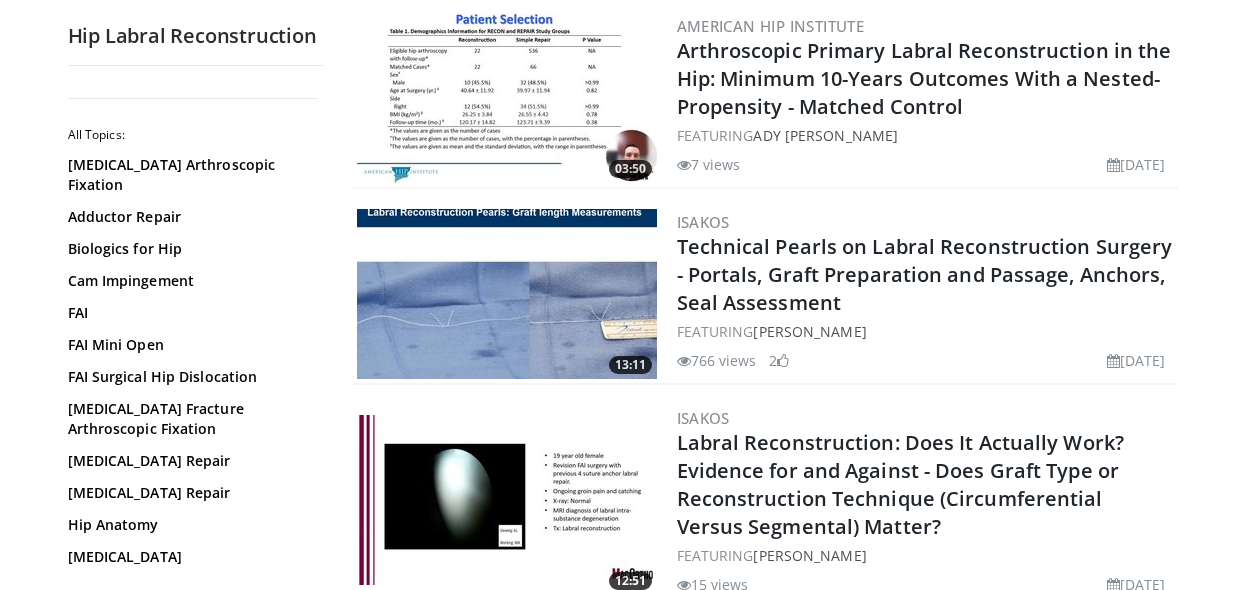 click at bounding box center (507, 294) 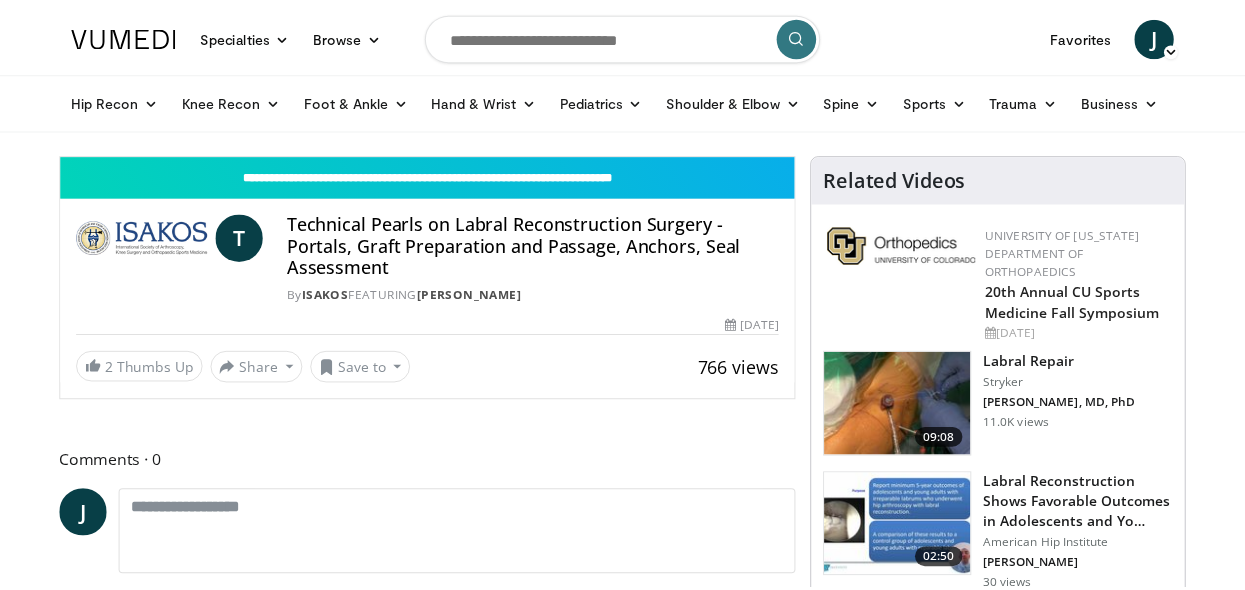 scroll, scrollTop: 0, scrollLeft: 0, axis: both 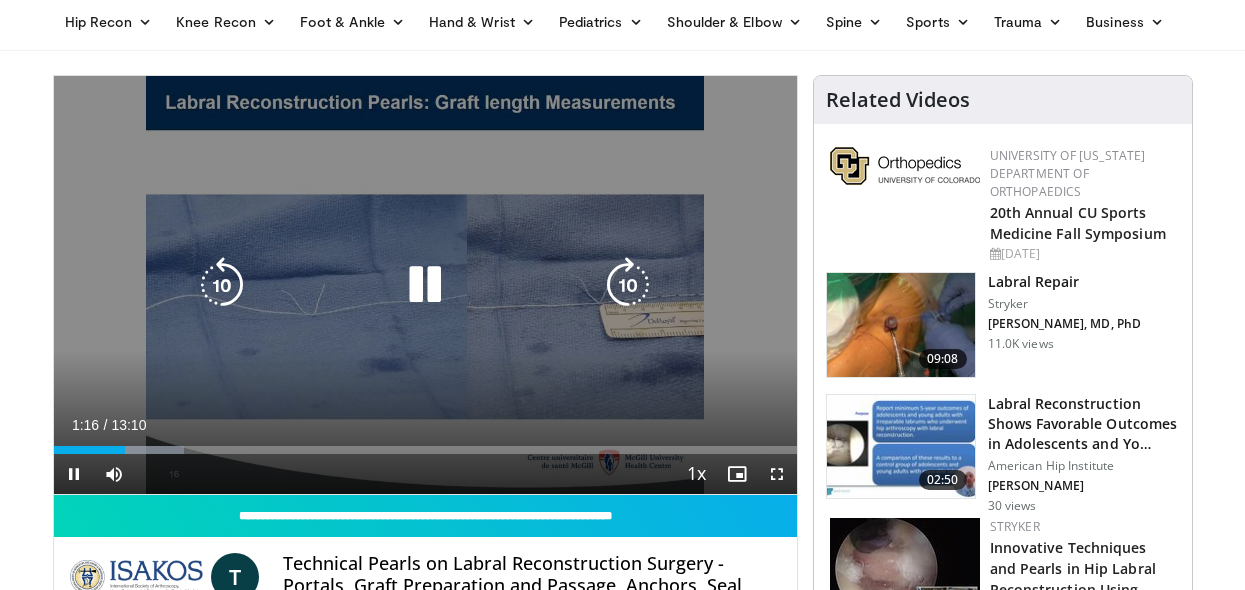 click at bounding box center (425, 285) 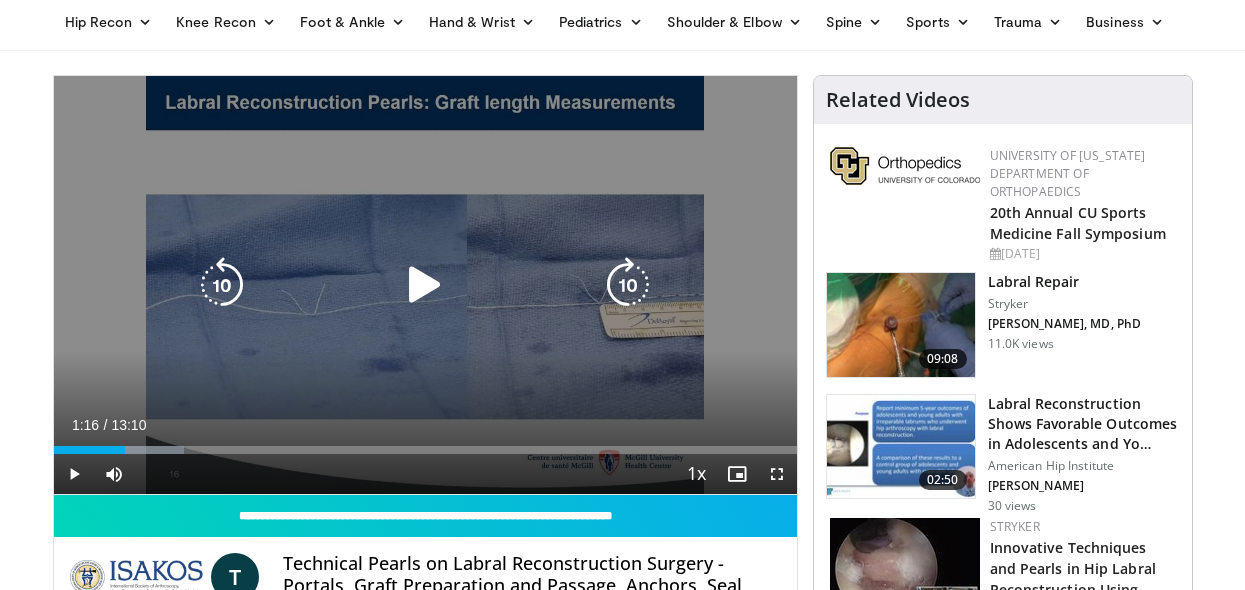 click at bounding box center (425, 285) 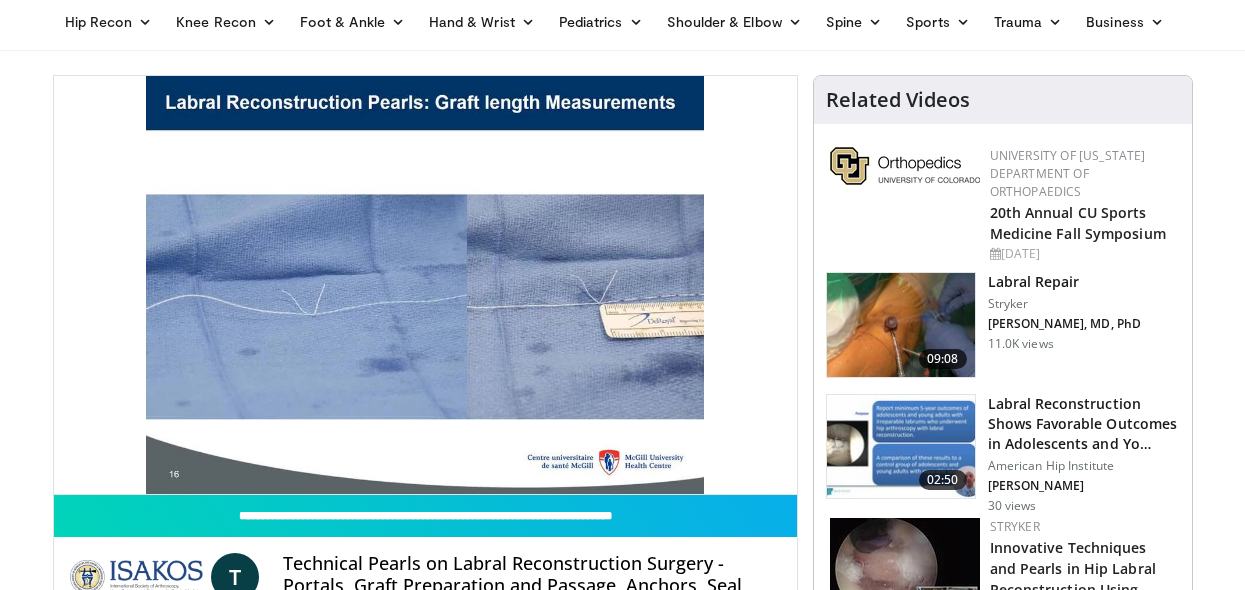 type 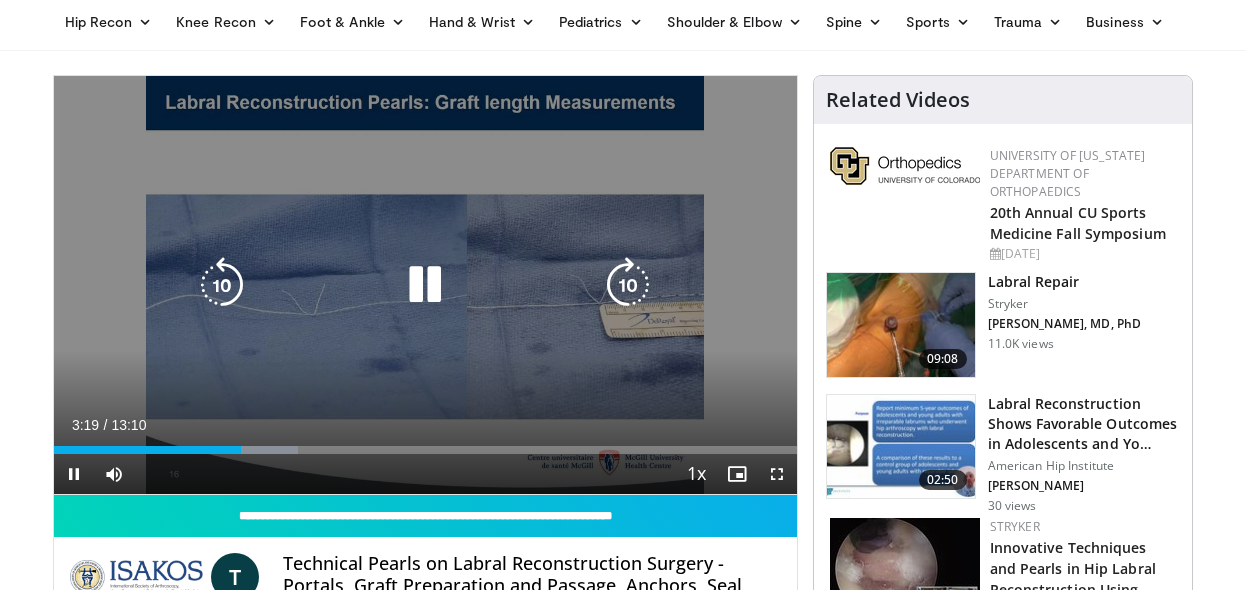 click at bounding box center [425, 285] 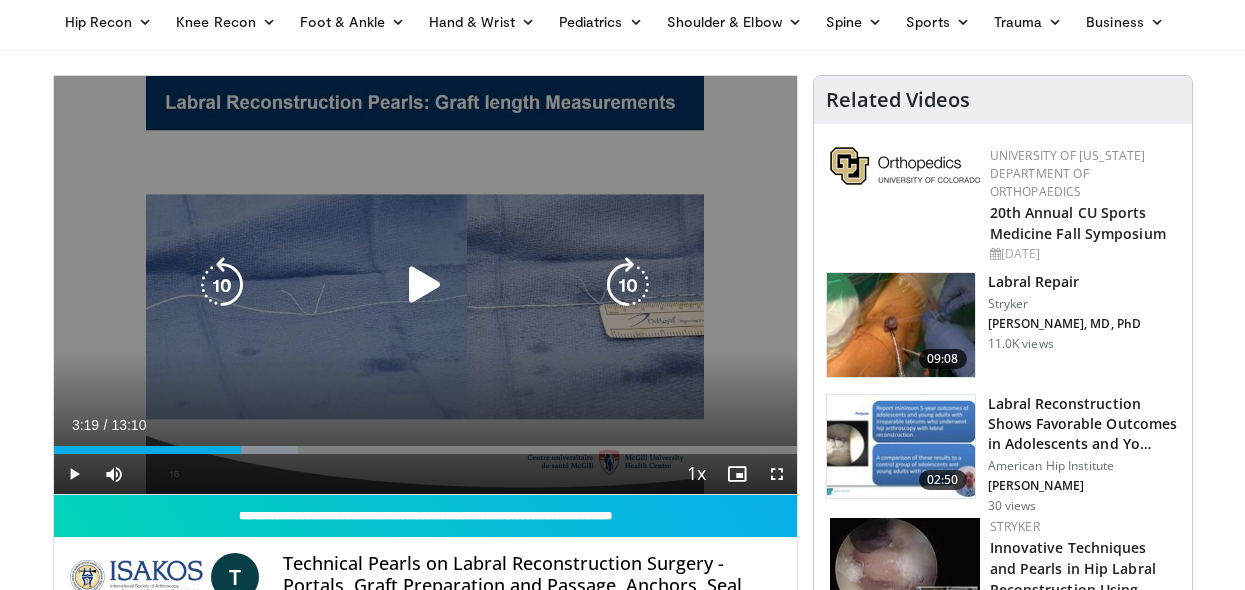 click at bounding box center [425, 285] 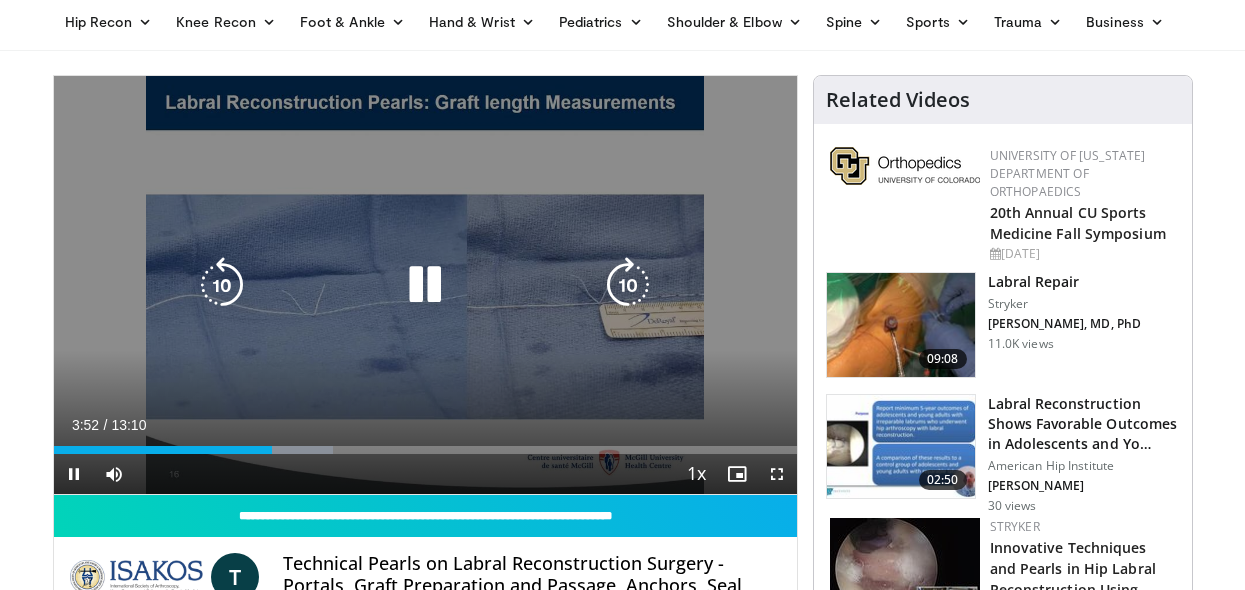 click at bounding box center (425, 285) 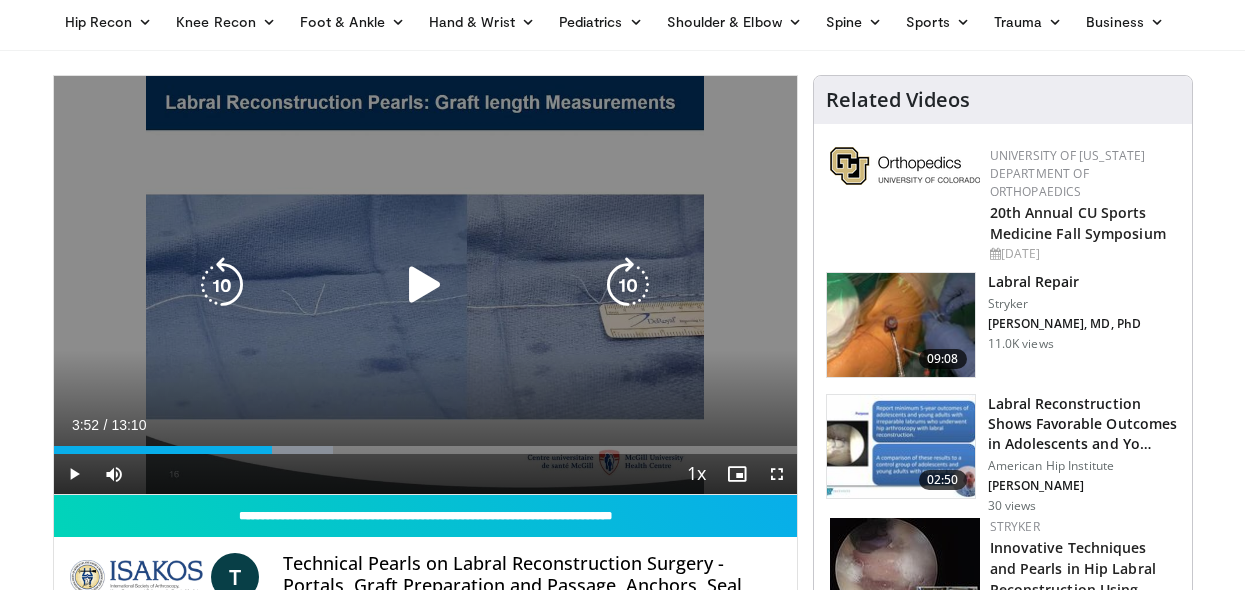 click at bounding box center [425, 285] 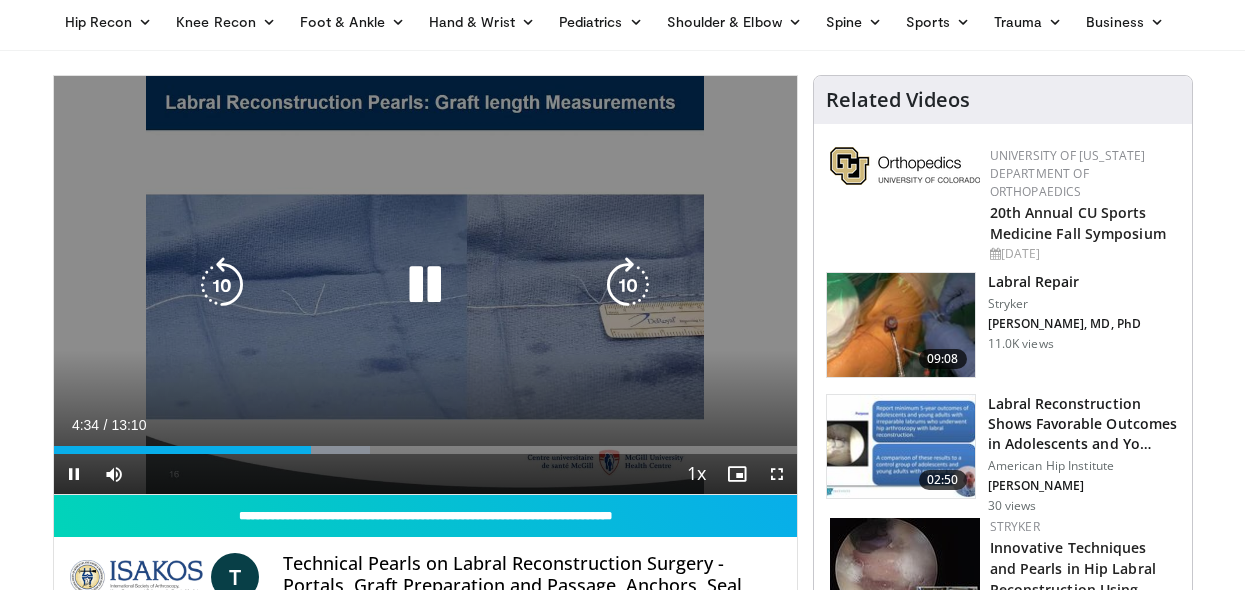 click at bounding box center [425, 285] 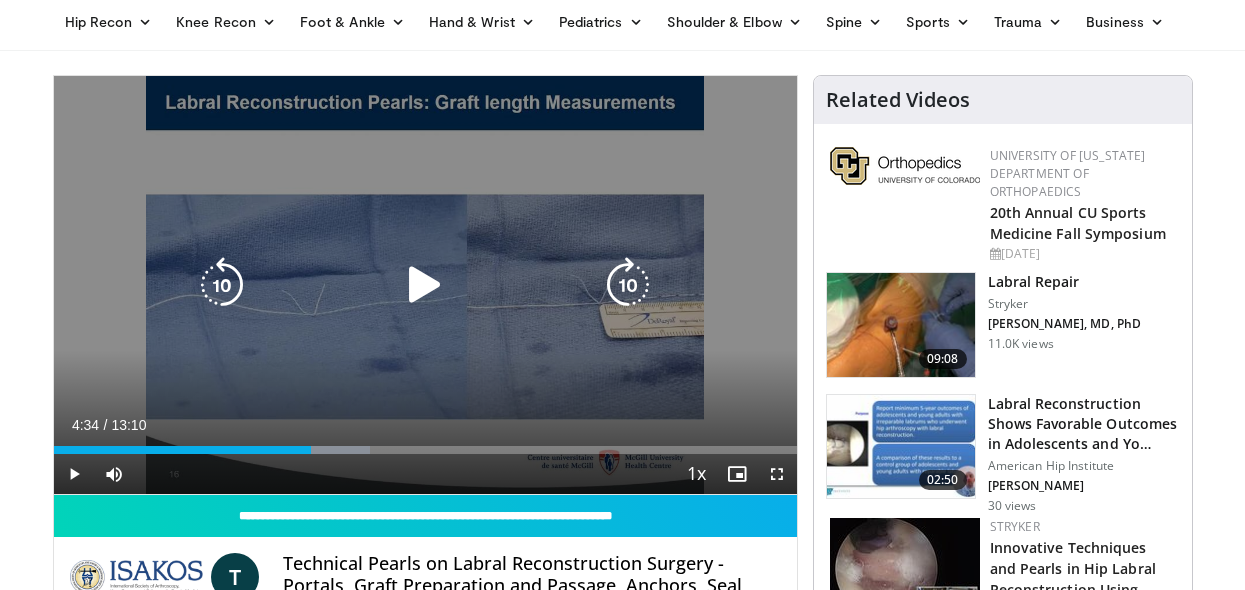 click at bounding box center [425, 285] 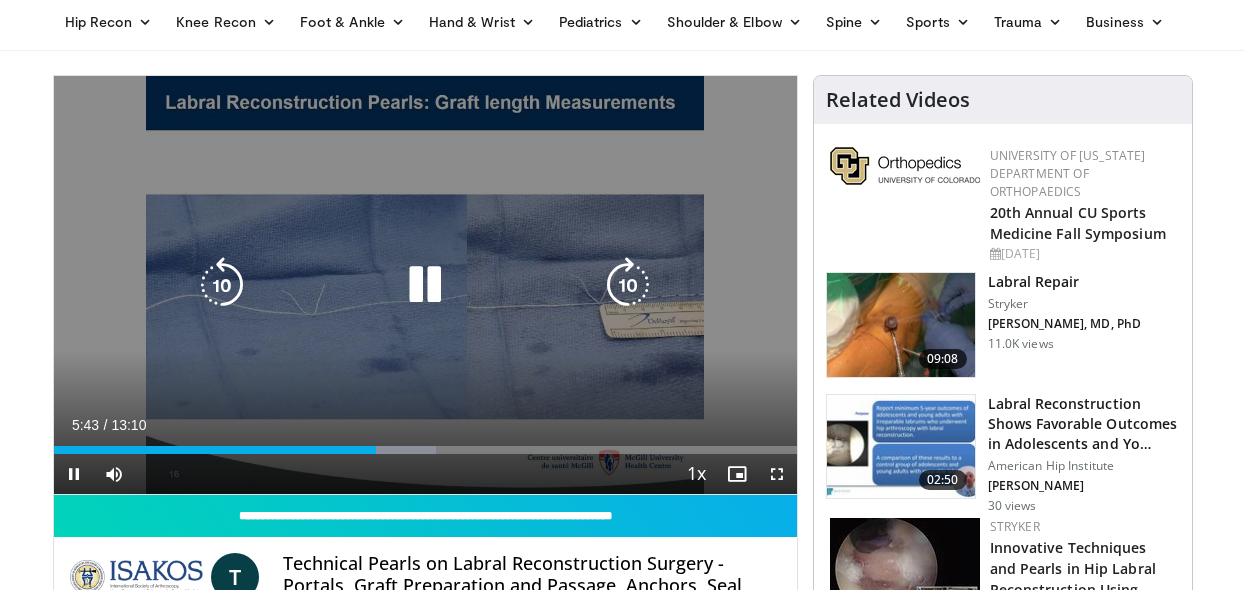 click at bounding box center (425, 285) 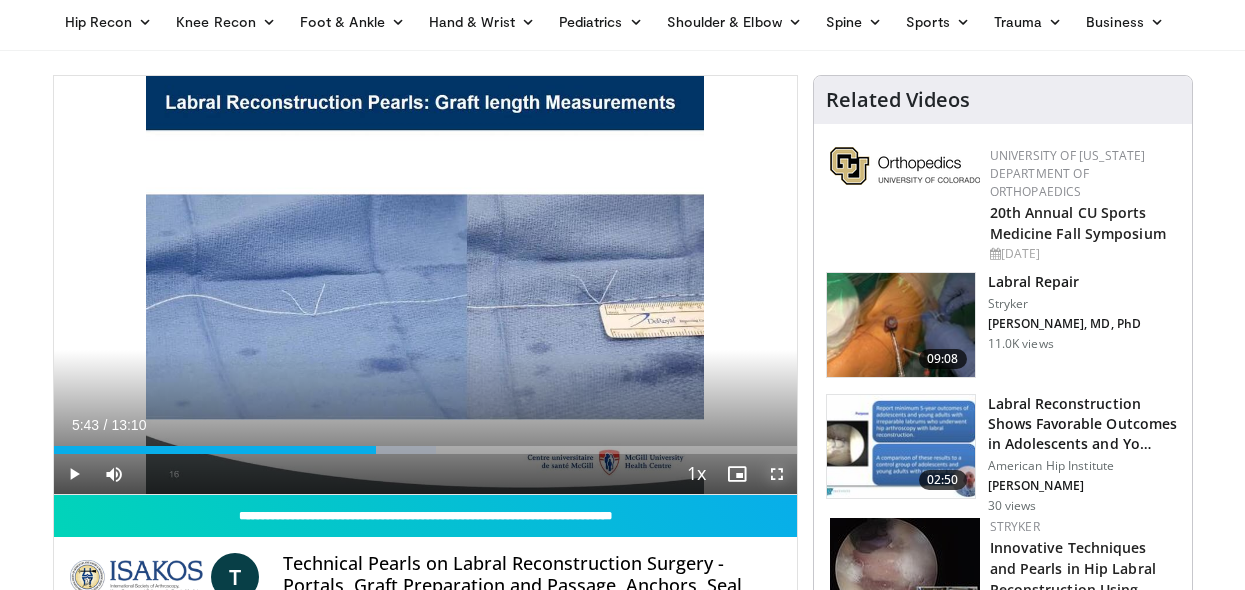 click at bounding box center (777, 474) 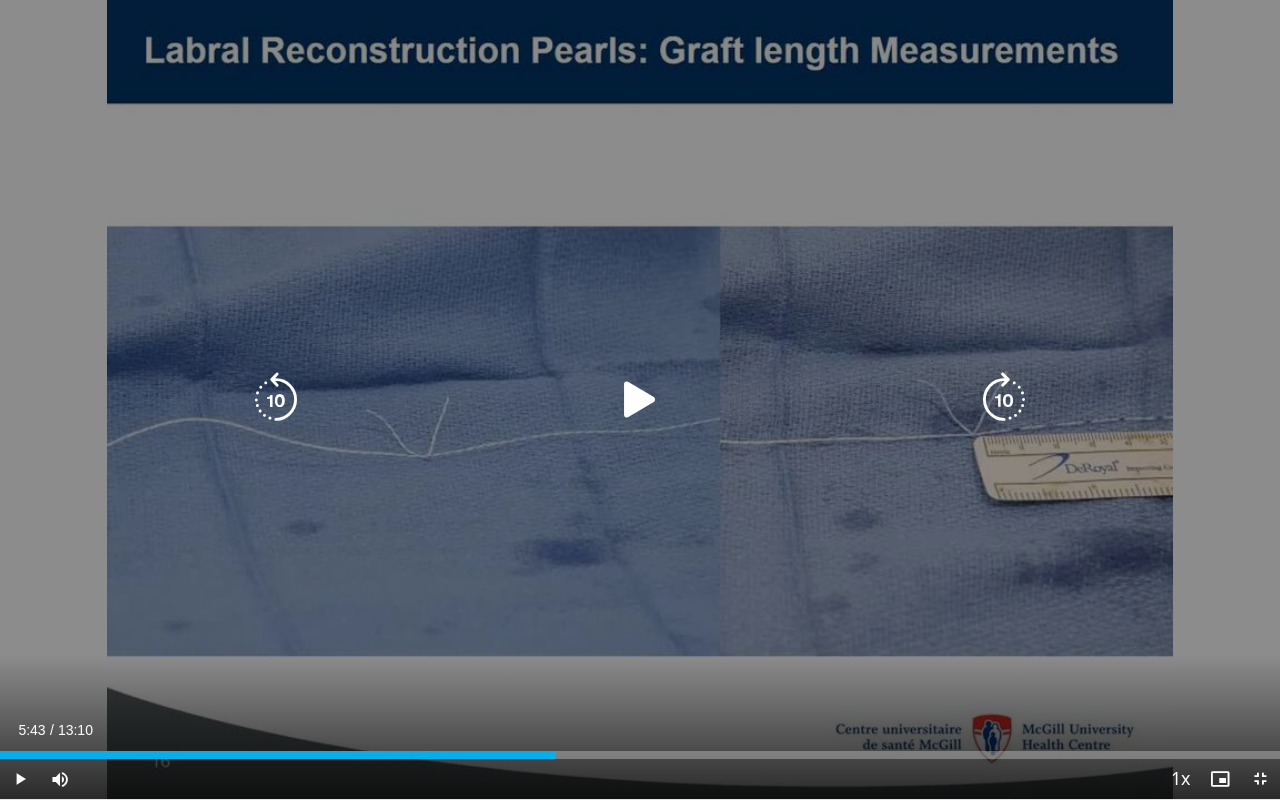 click on "10 seconds
Tap to unmute" at bounding box center [640, 399] 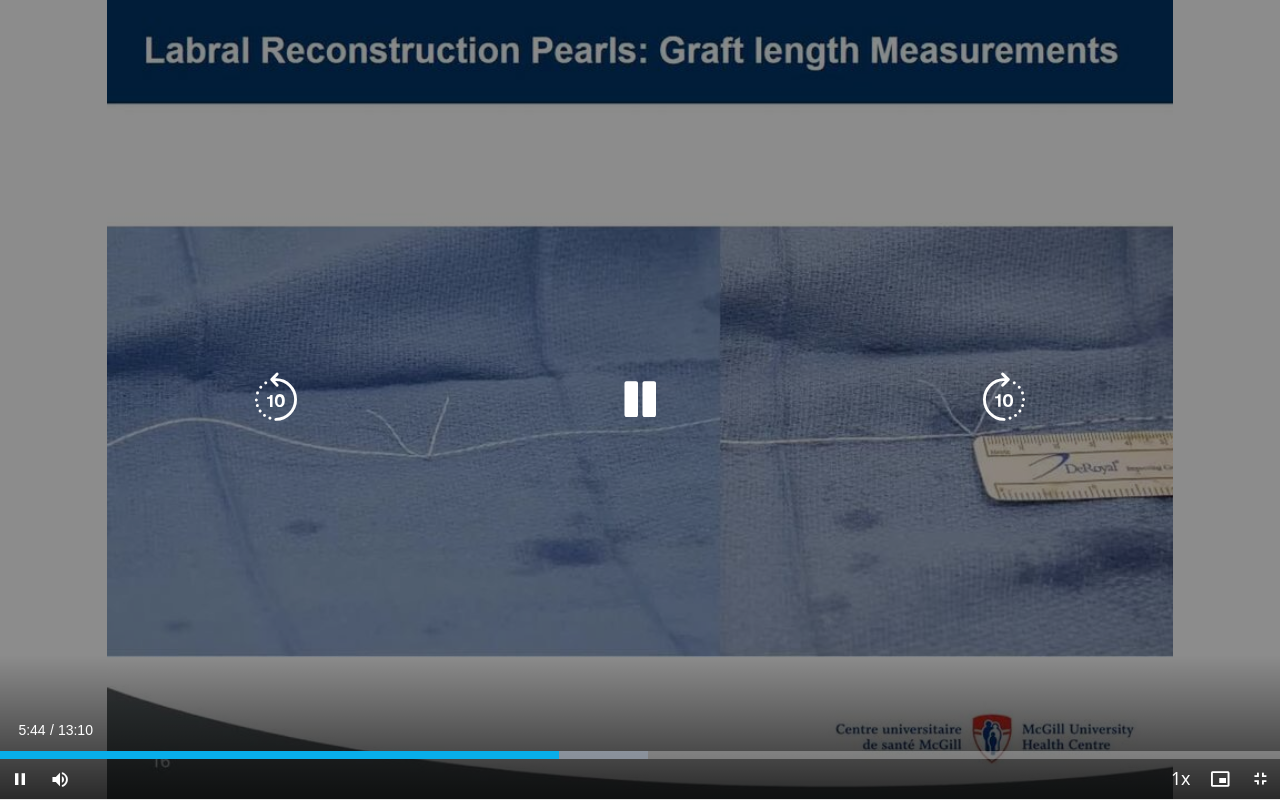 click on "10 seconds
Tap to unmute" at bounding box center (640, 399) 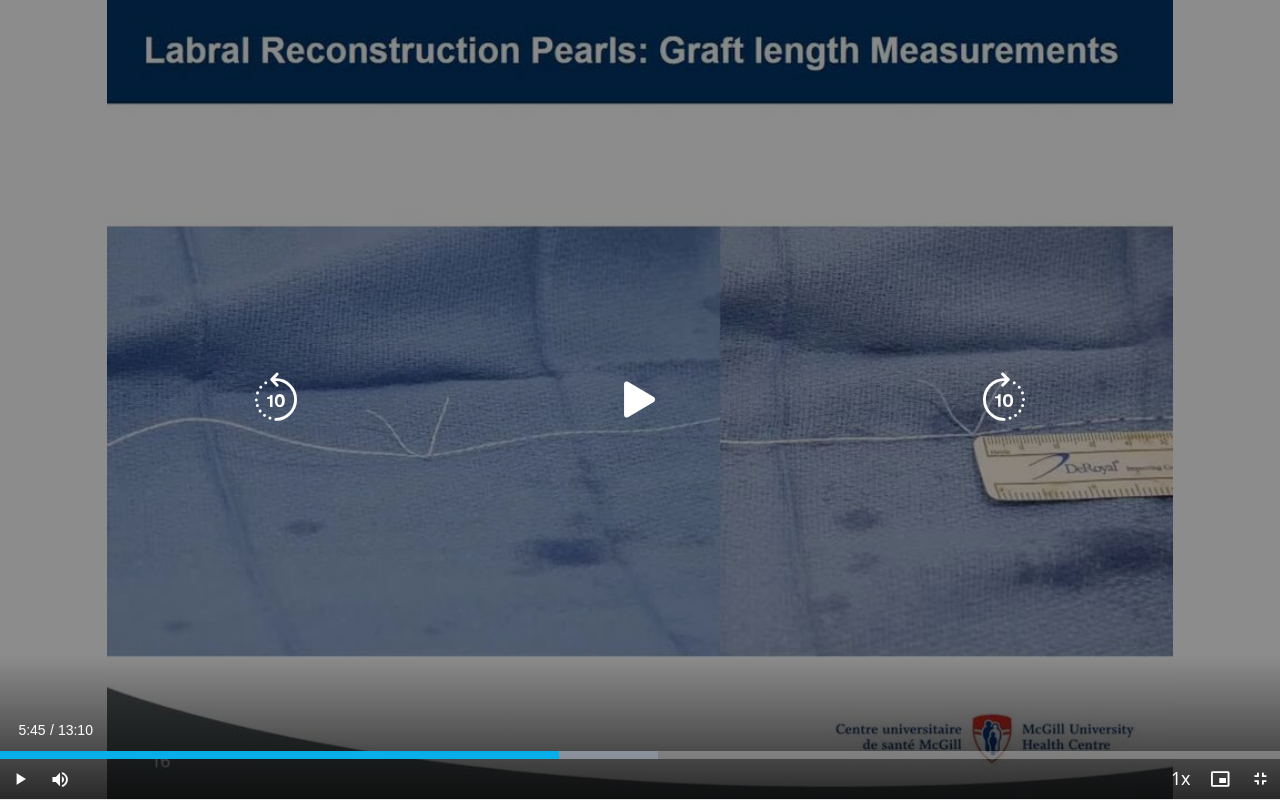 click at bounding box center [640, 400] 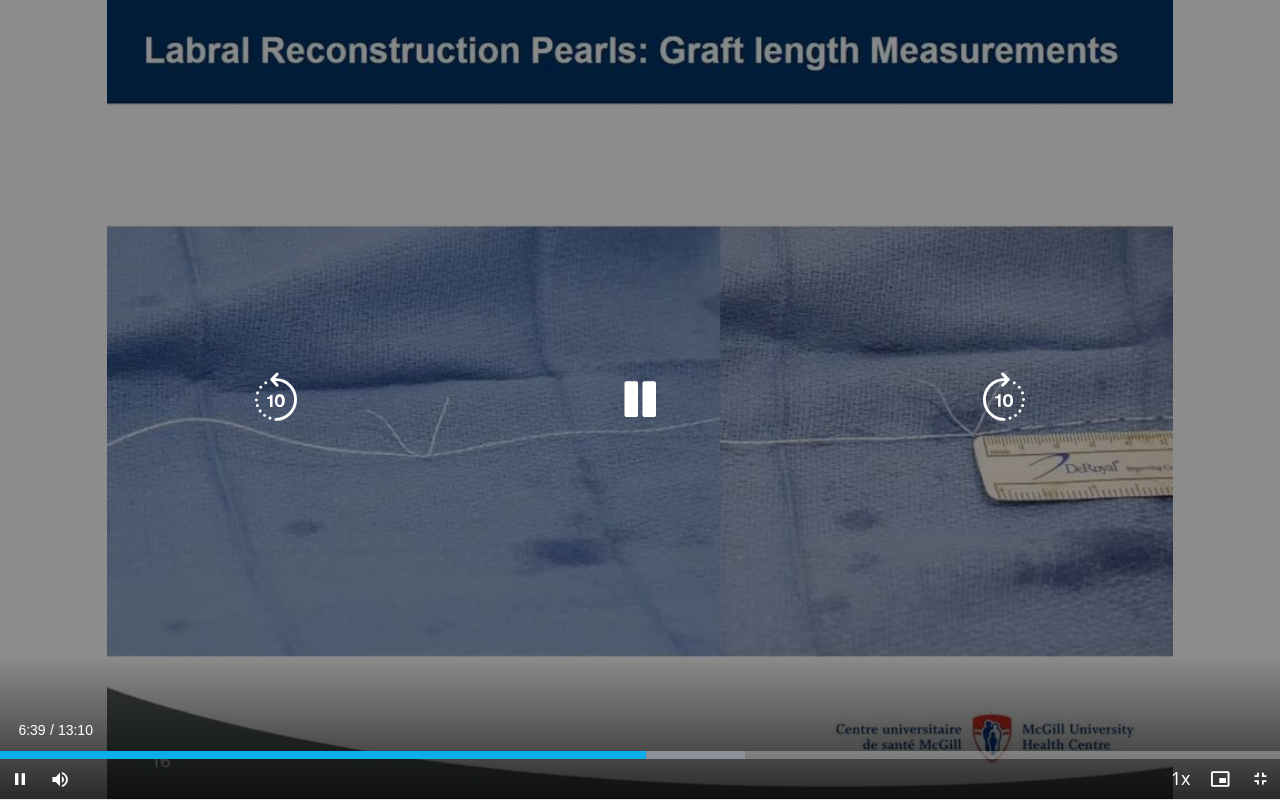 click at bounding box center (640, 400) 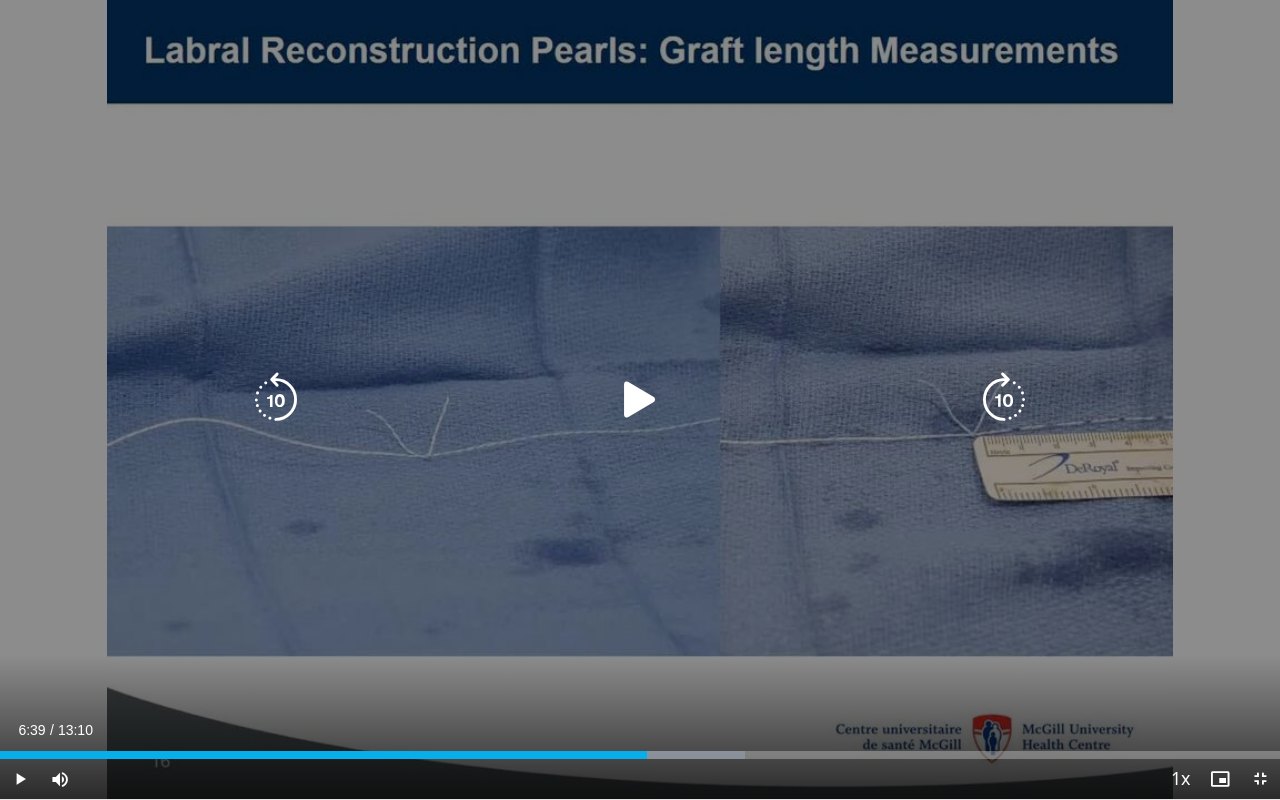 click at bounding box center (640, 400) 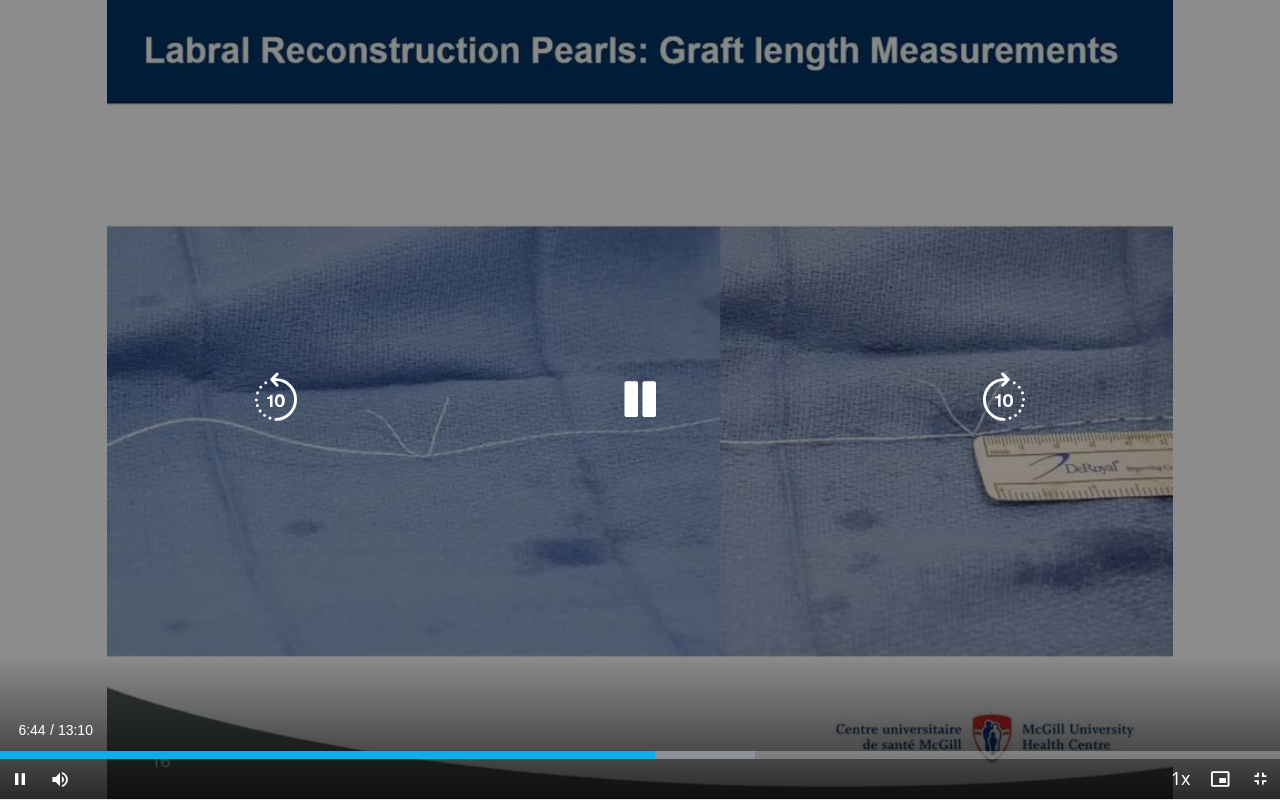 click at bounding box center [640, 400] 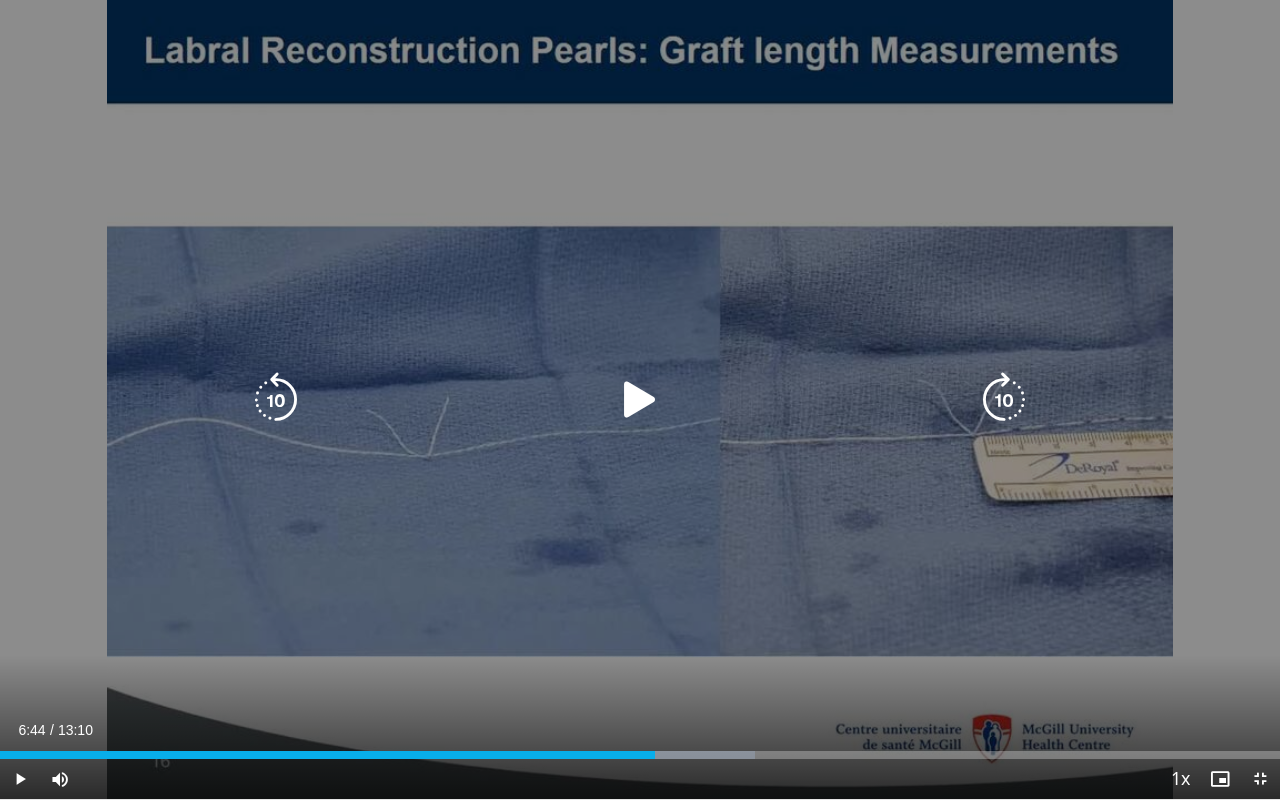 click at bounding box center (640, 400) 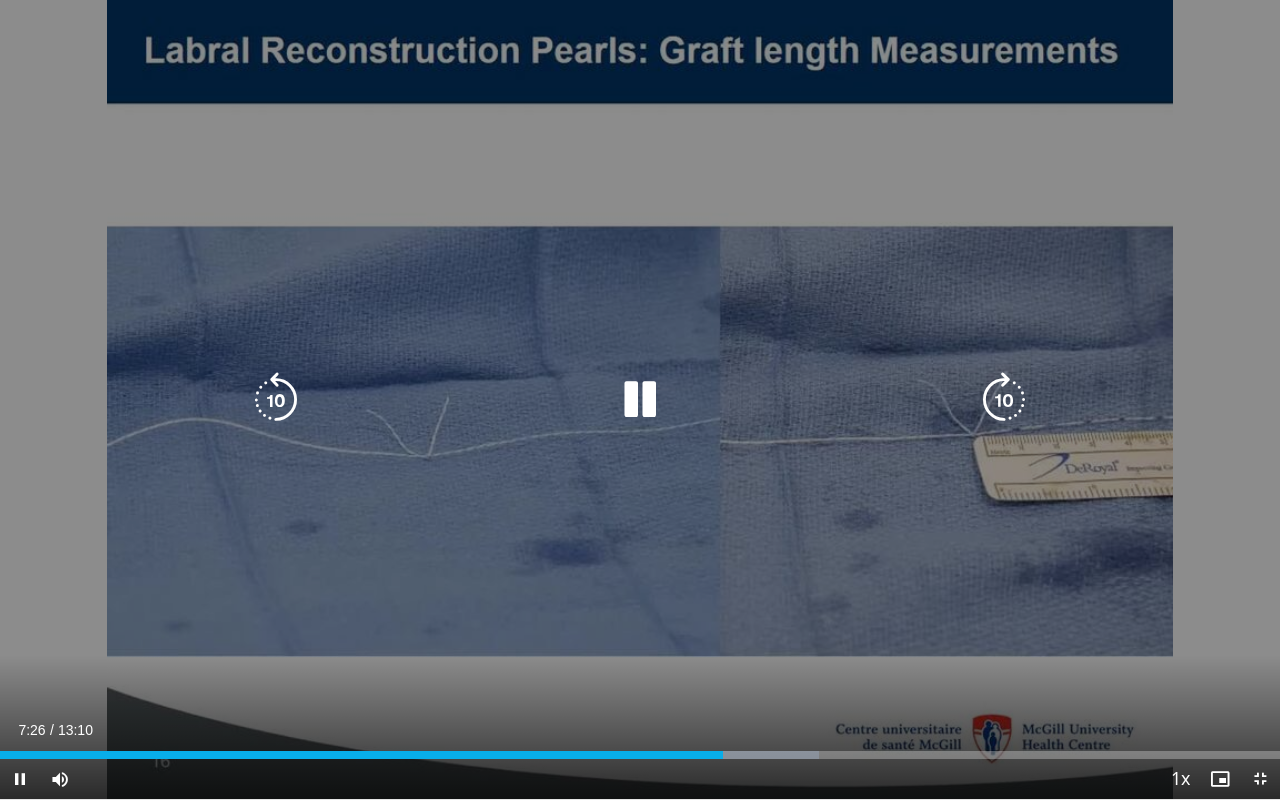 click at bounding box center [640, 400] 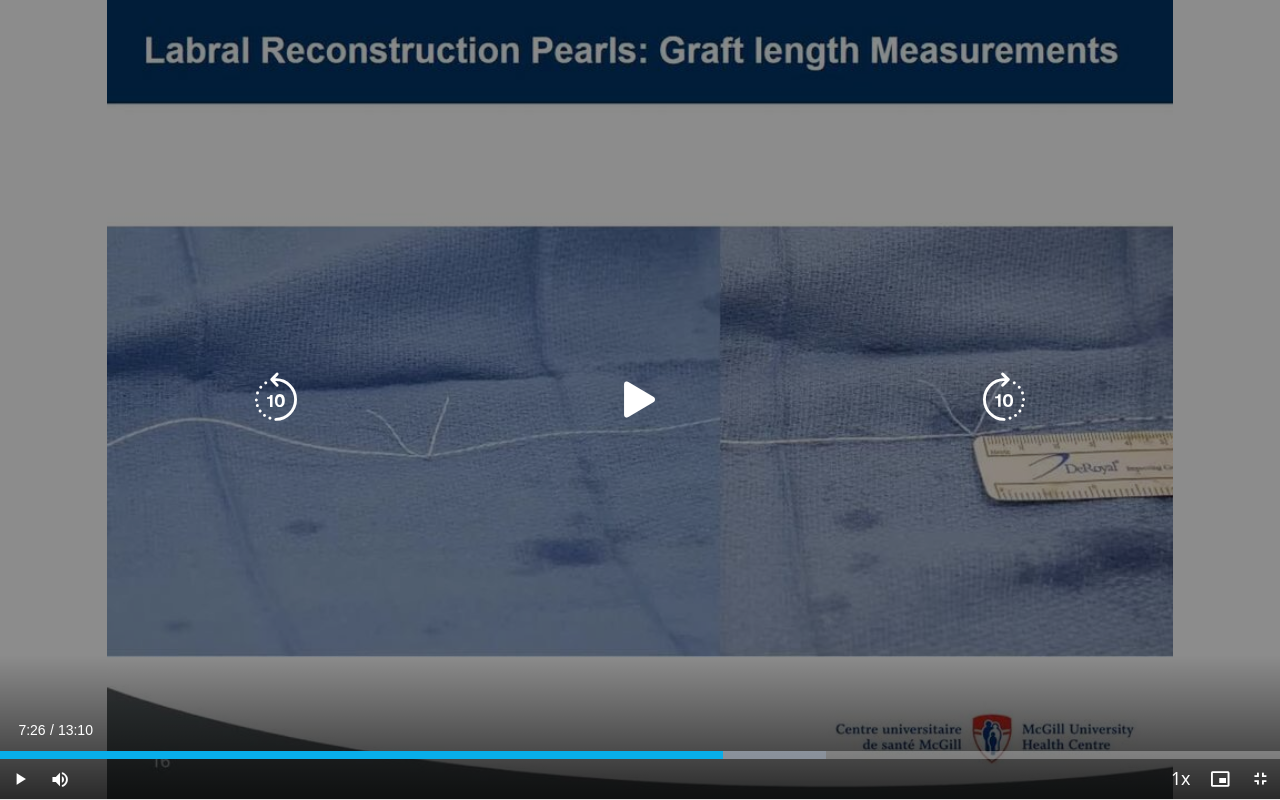 click at bounding box center (640, 400) 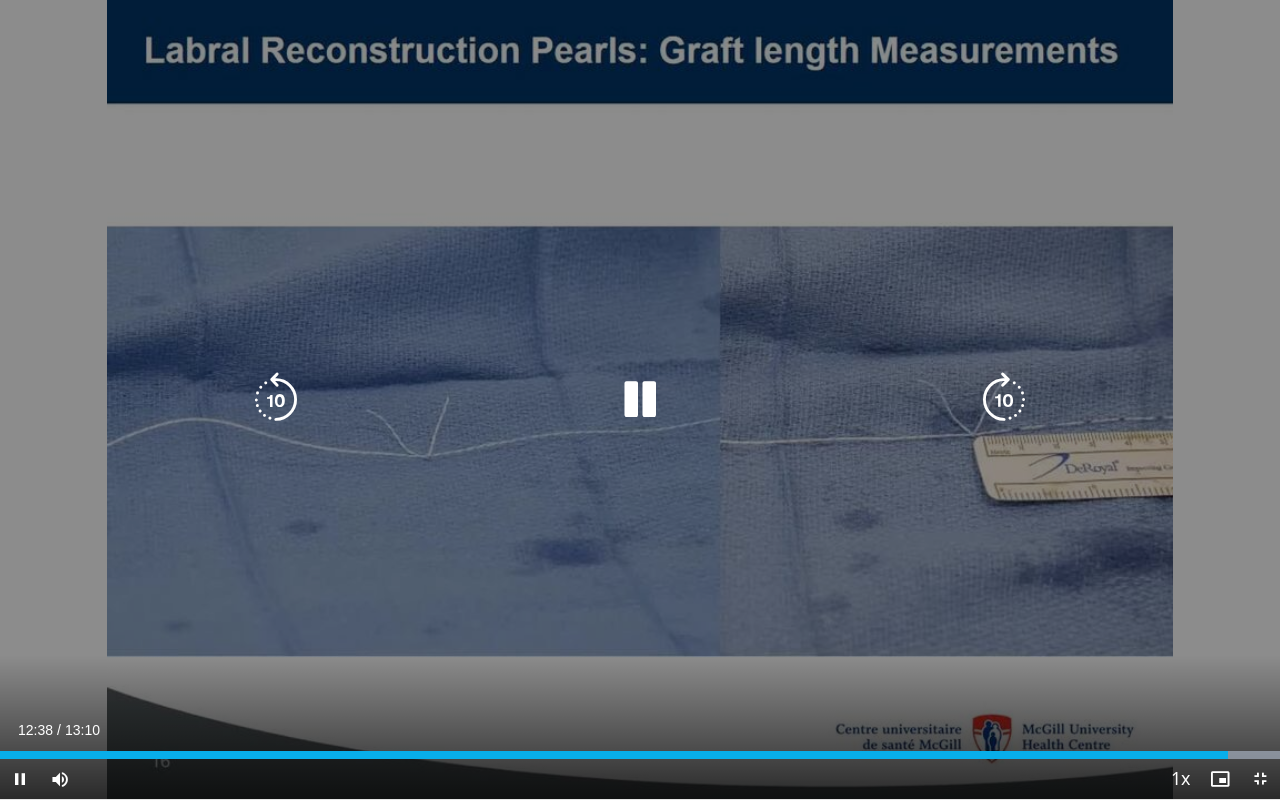 click at bounding box center [640, 400] 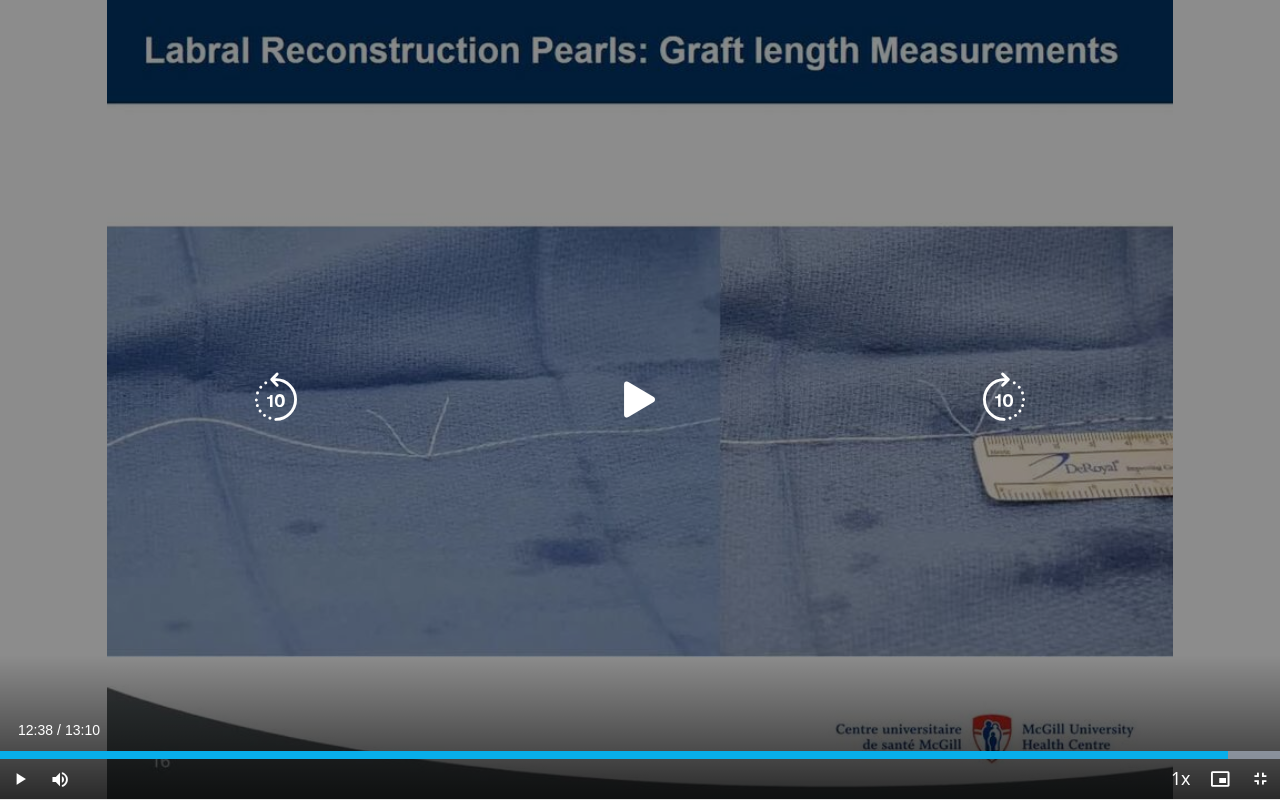 click at bounding box center (640, 400) 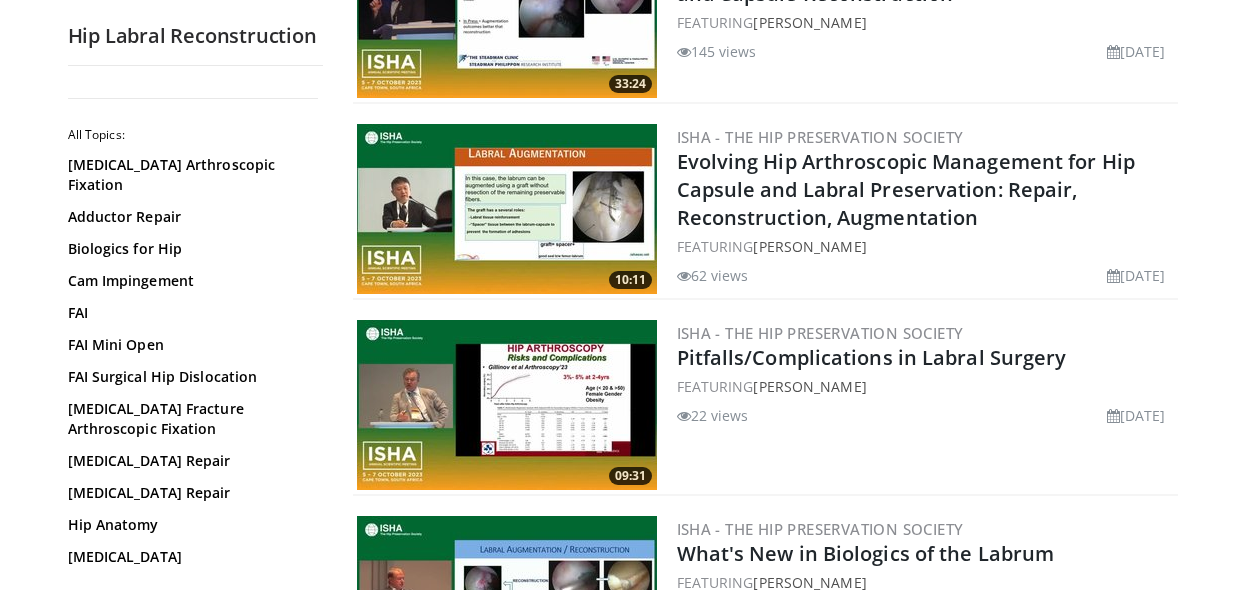 scroll, scrollTop: 4480, scrollLeft: 0, axis: vertical 